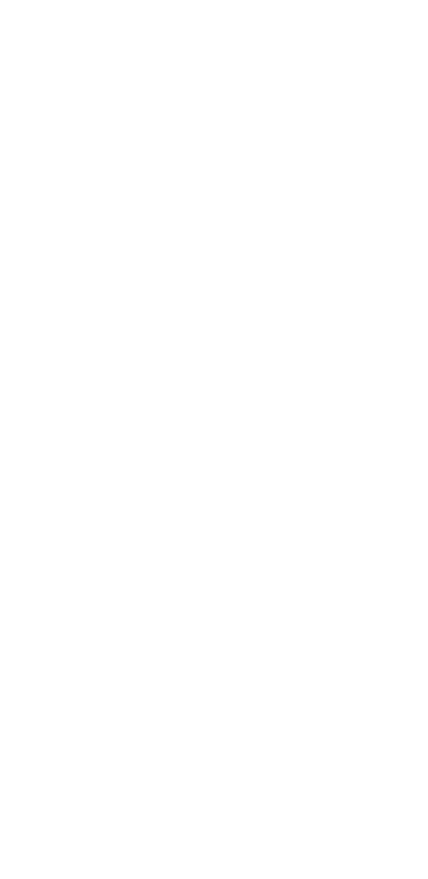 scroll, scrollTop: 0, scrollLeft: 0, axis: both 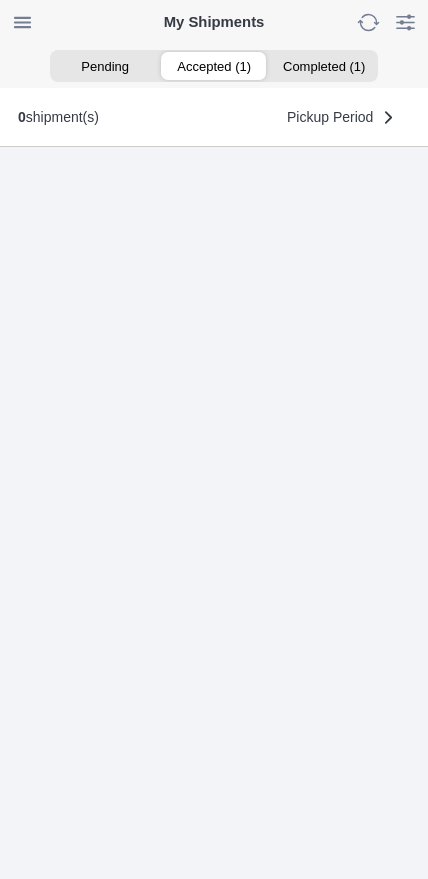 click on "Accepted (1)" at bounding box center (213, 66) 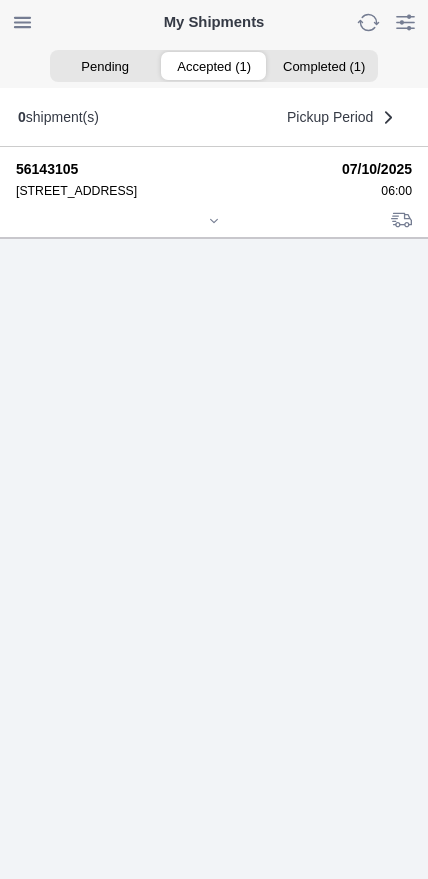 click 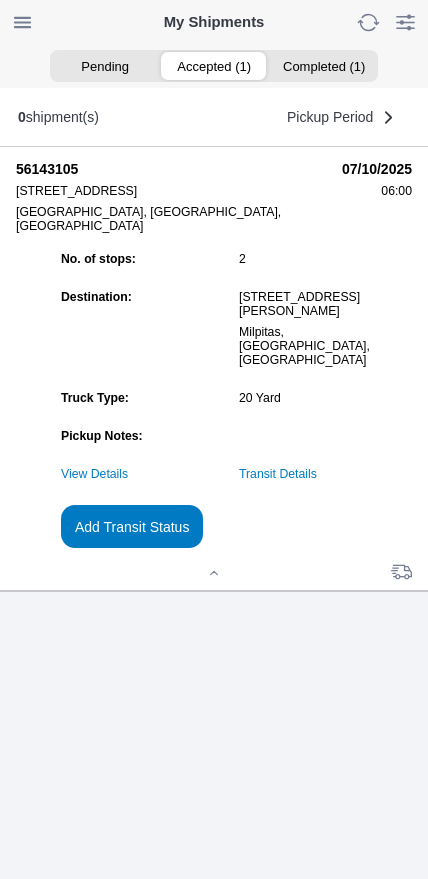 click on "Transit Details" 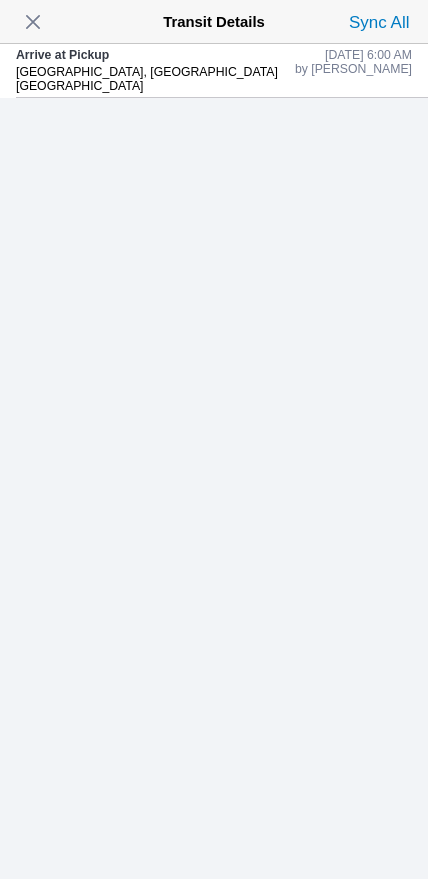 click at bounding box center [33, 22] 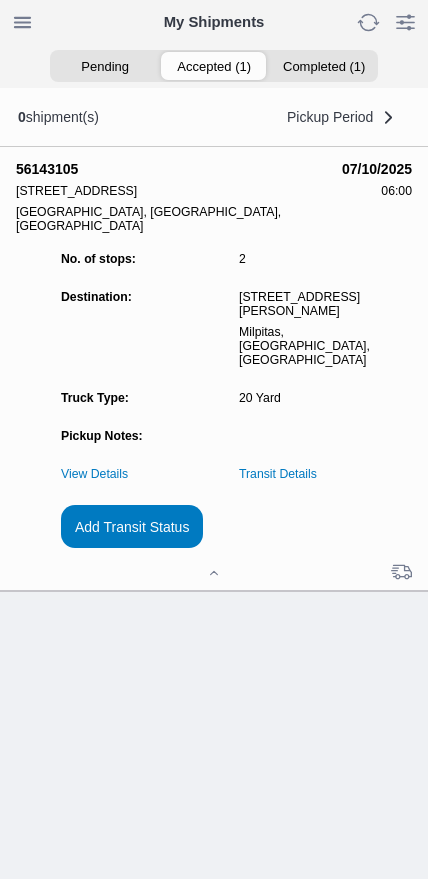 click on "Add Transit Status" 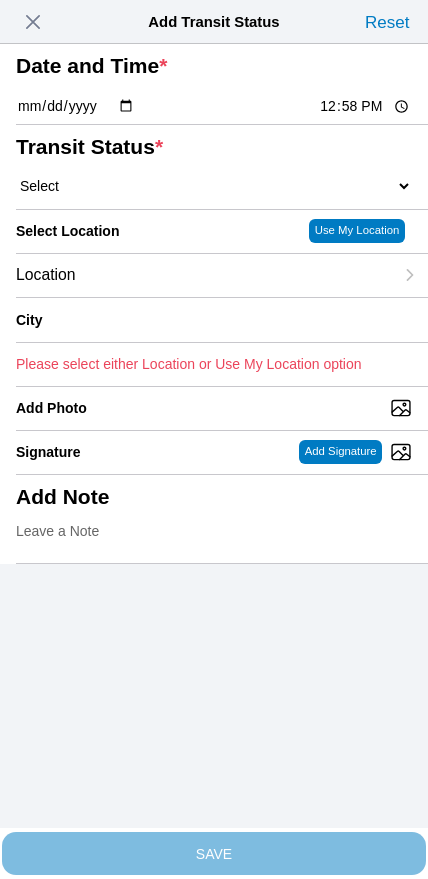 click on "12:58" 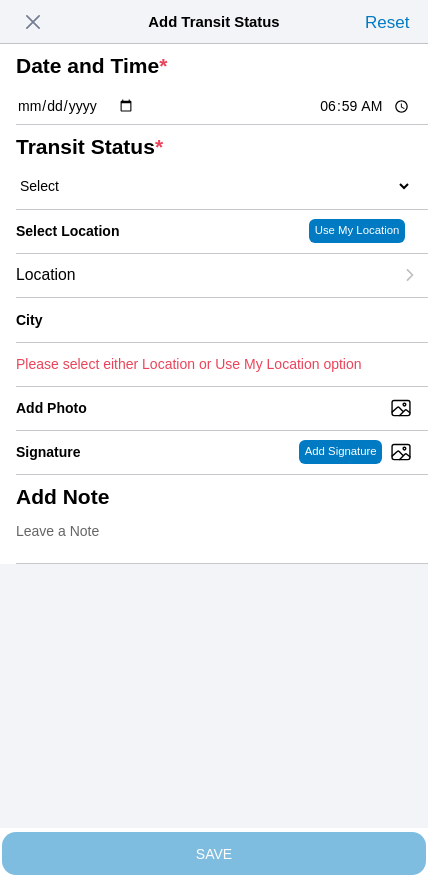 type on "06:50" 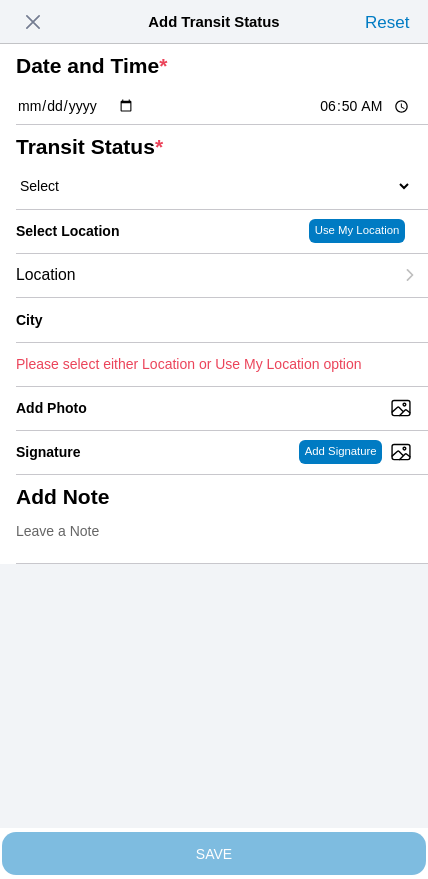 click on "Select  Arrive at Drop Off   Arrive at Pickup   Break Start   Break Stop   Depart Drop Off   Depart Pickup   Shift Complete" 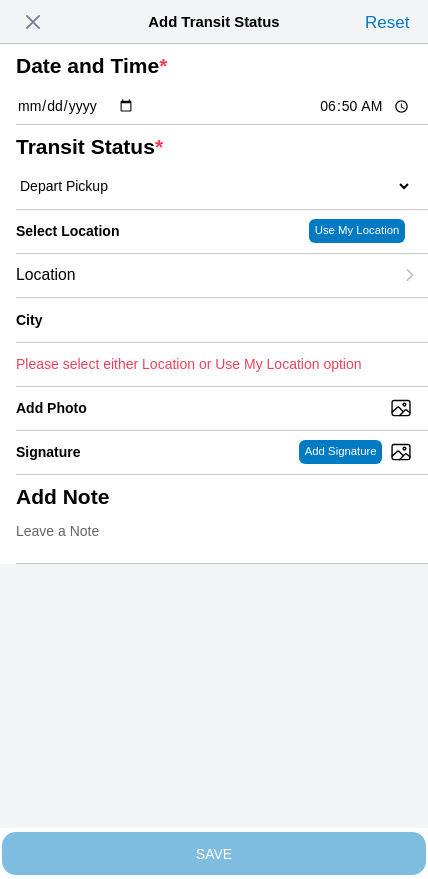select on "DPTPULOC" 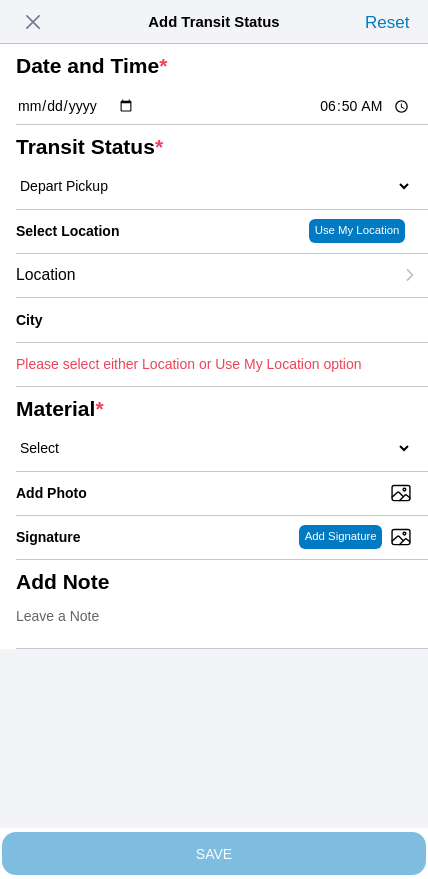 click on "Location" 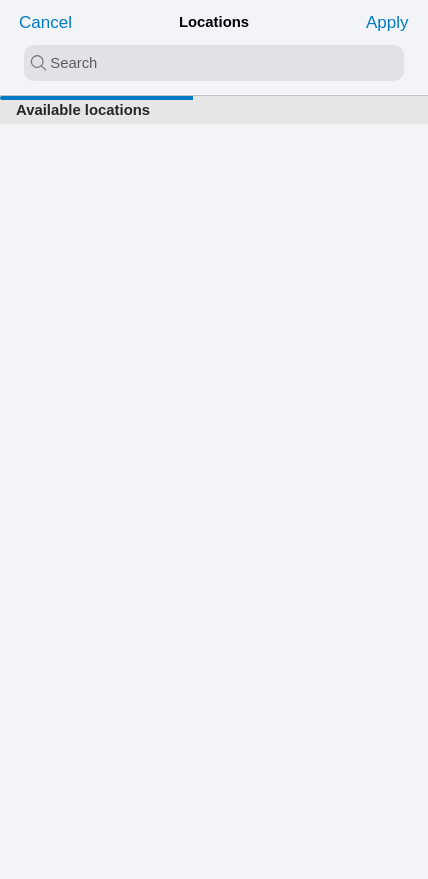 click at bounding box center (214, 63) 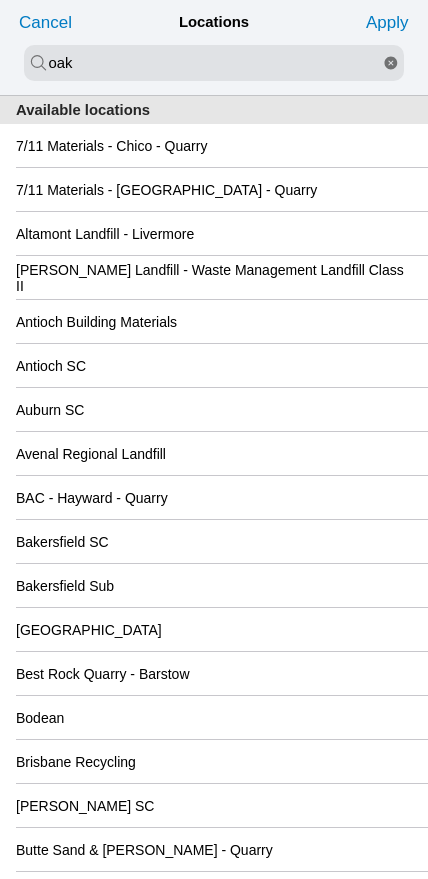 type on "oak" 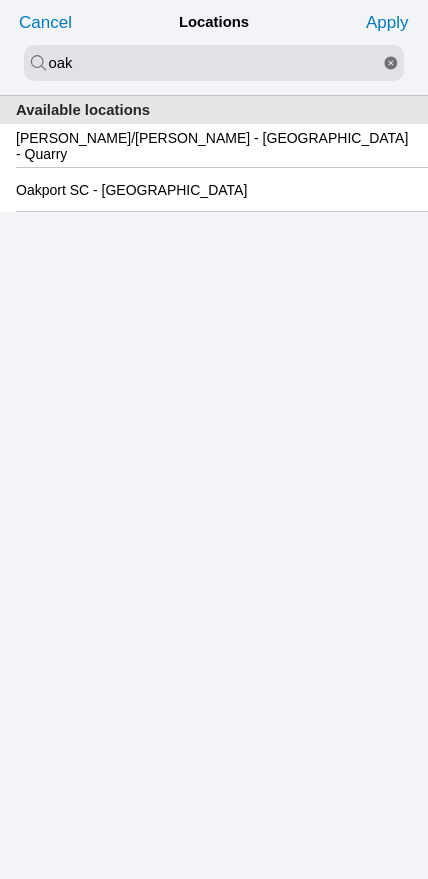 click on "Oakport SC - [GEOGRAPHIC_DATA]" 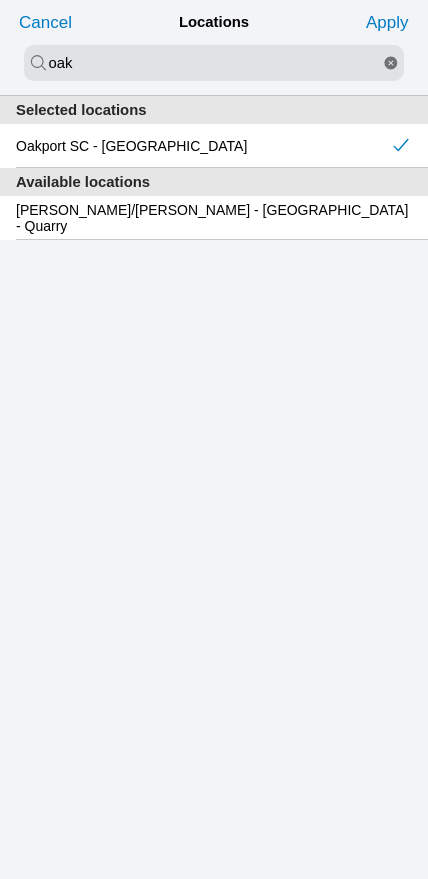 click on "Apply" 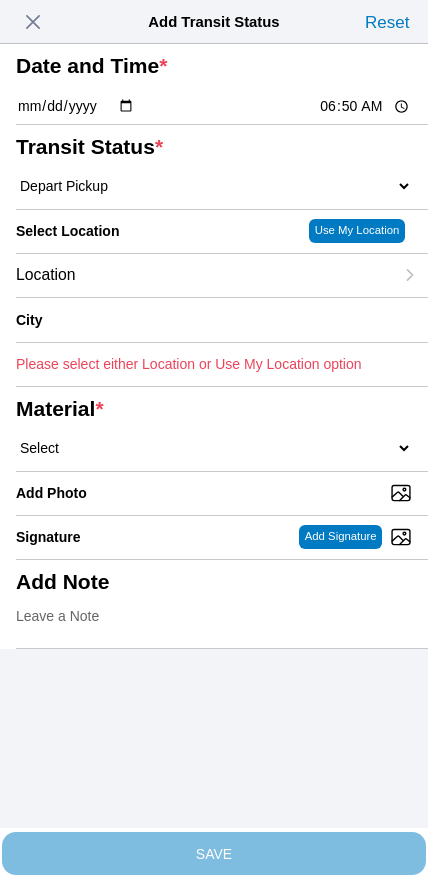 type on "[GEOGRAPHIC_DATA]" 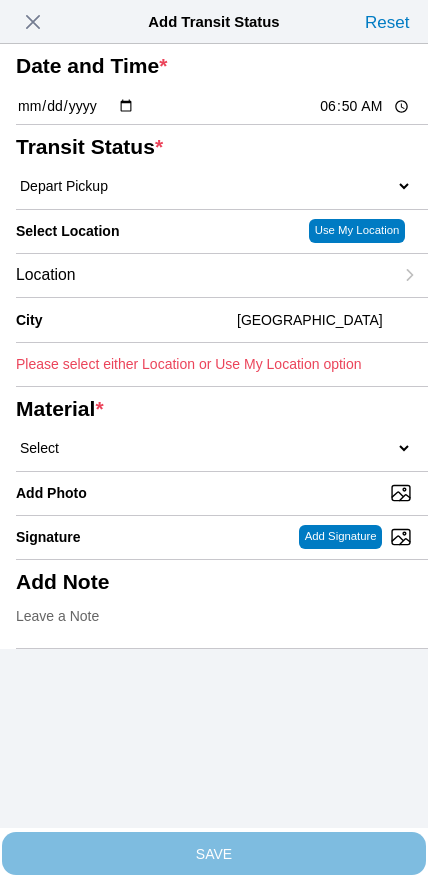 click on "06:50" 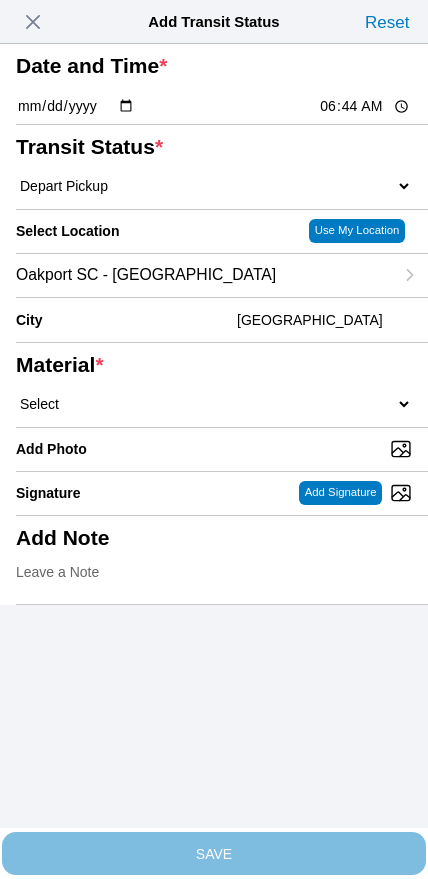 type on "06:40" 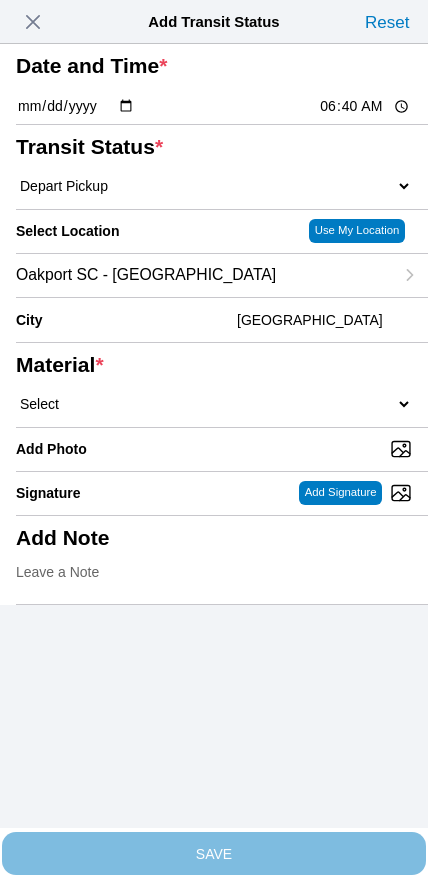 click on "Select  1" x 3" Rock   1" x 4" Rock   2" x 4" Rock   Asphalt Cold Patch   Backfill Spec Lapis Sand (EMS 4123)   Backfill Spec Sand (EMS 4123)   Base Rock (Class 2)   Broken Concrete/Asphalt   C-Ballast   Crushed Base Rock (3/4")   D-Ballast   Drain Rock (1.5")   Drain Rock (3/4")   Dry Spoils   Oversized Concrete/Asphalt   Palletized EZ Street   Premium Asphalt Cold Patch   Recycled Base Rock (Class 2)   Rip Rap   Top Soil" 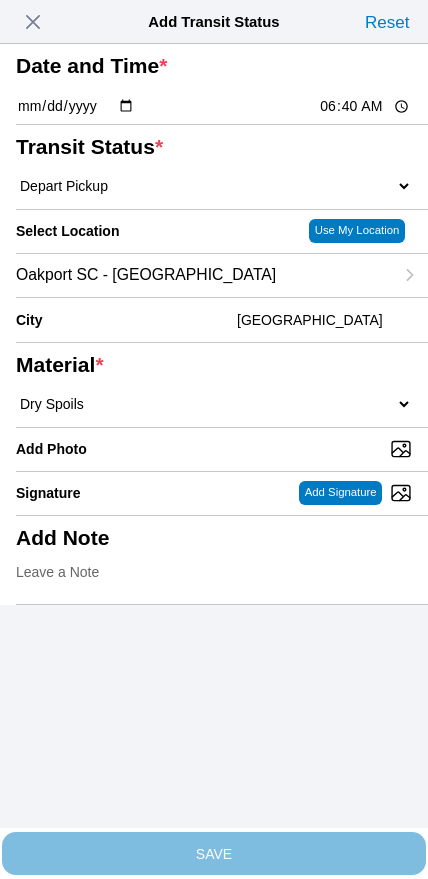 select on "708654" 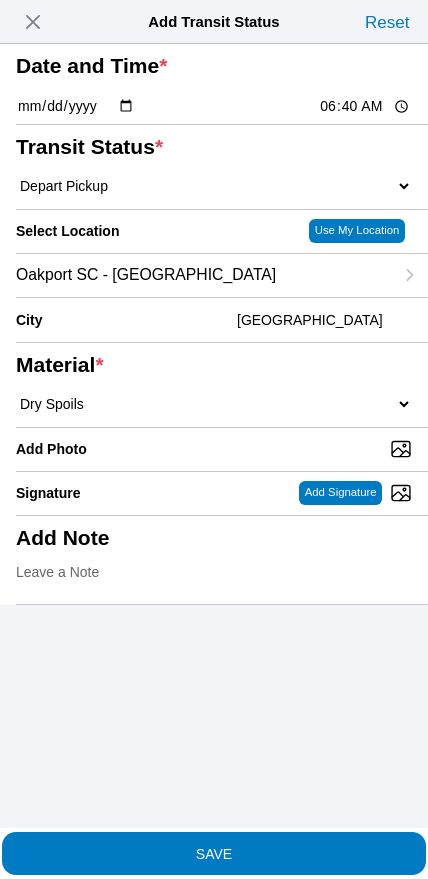 click on "SAVE" 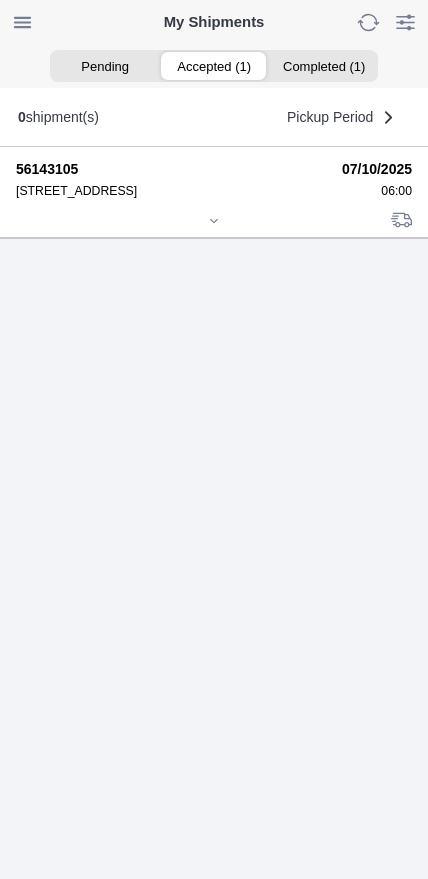 click 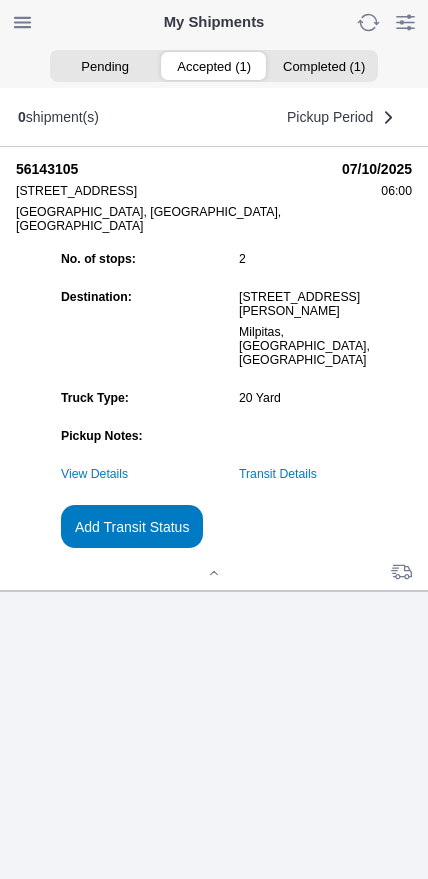 click on "Add Transit Status" 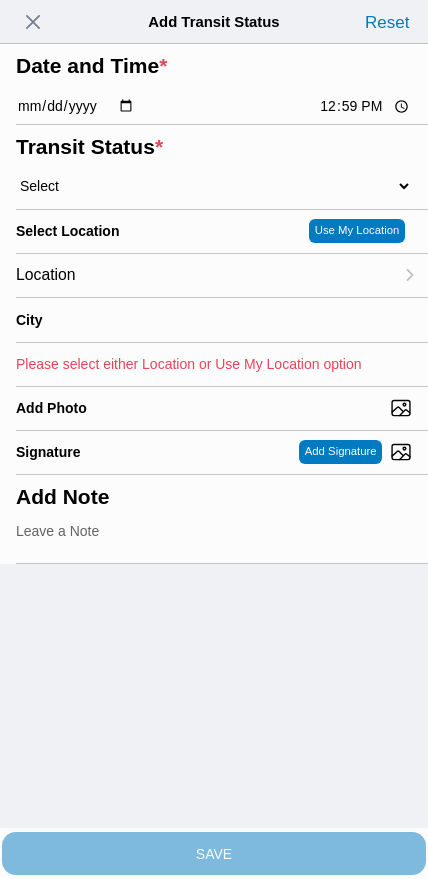 click on "12:59" 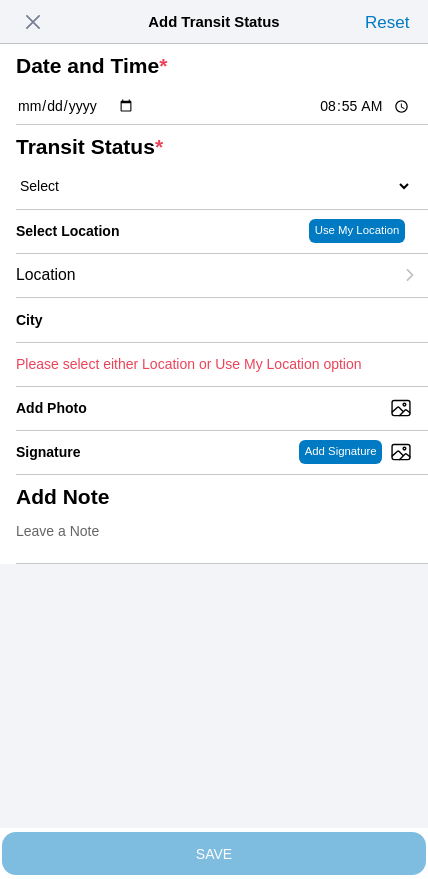 type on "08:40" 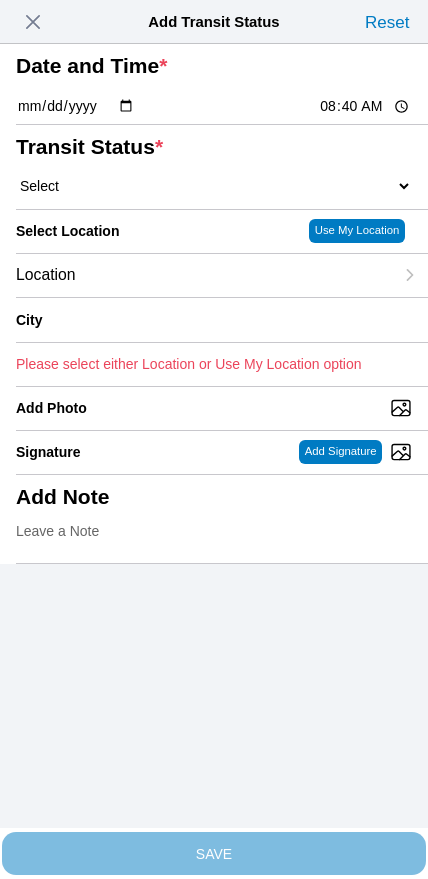 click on "Select  Arrive at Drop Off   Arrive at Pickup   Break Start   Break Stop   Depart Drop Off   Depart Pickup   Shift Complete" 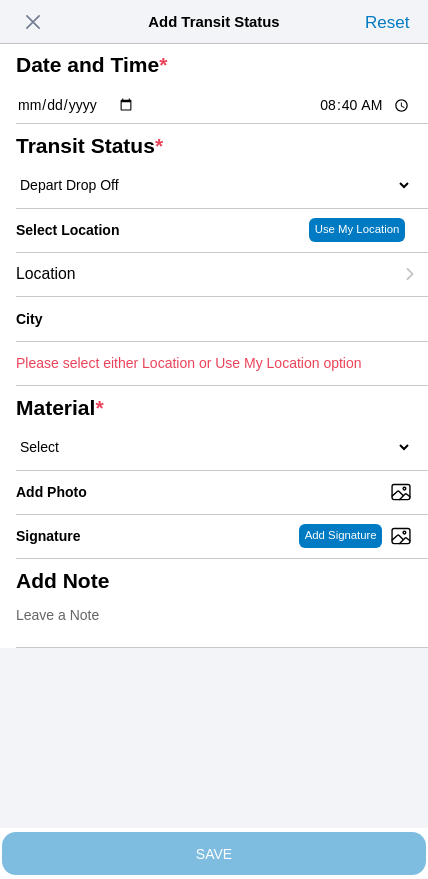 scroll, scrollTop: 20, scrollLeft: 0, axis: vertical 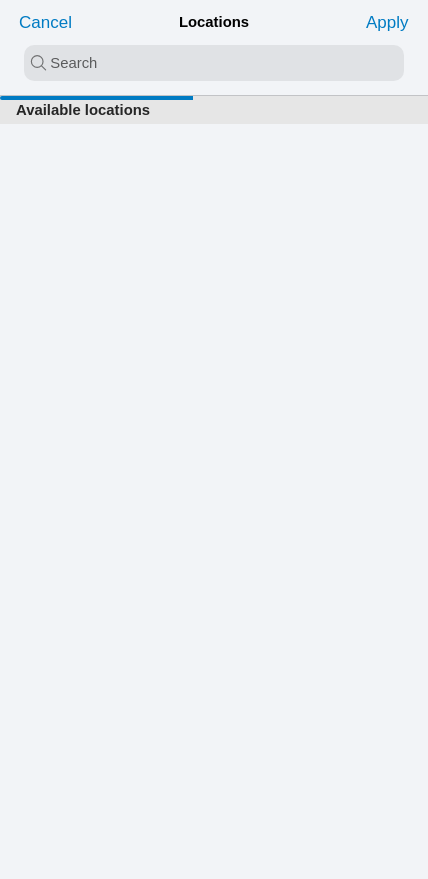 click at bounding box center (214, 63) 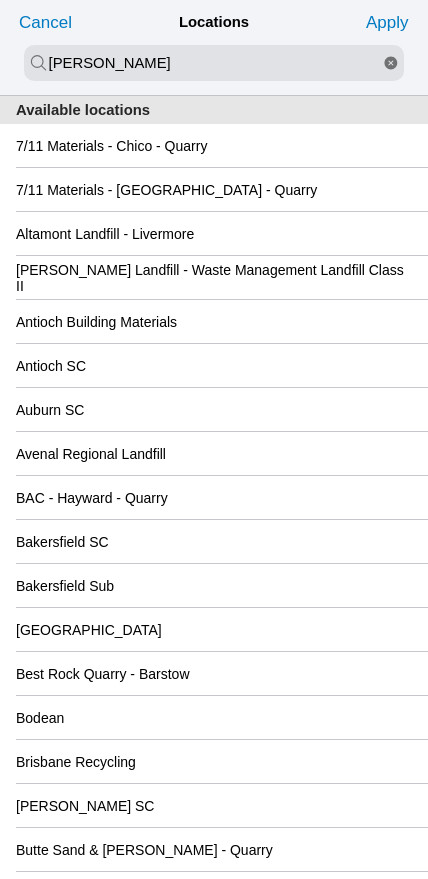 type on "[PERSON_NAME]" 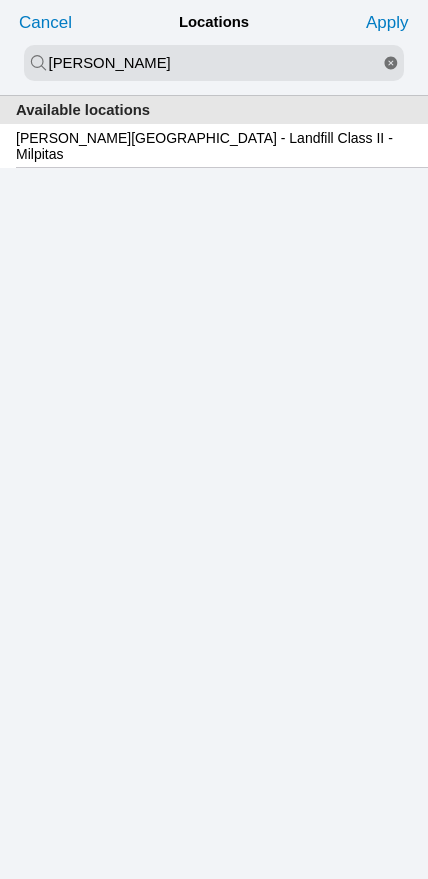 click on "[PERSON_NAME][GEOGRAPHIC_DATA] - Landfill Class II - Milpitas" 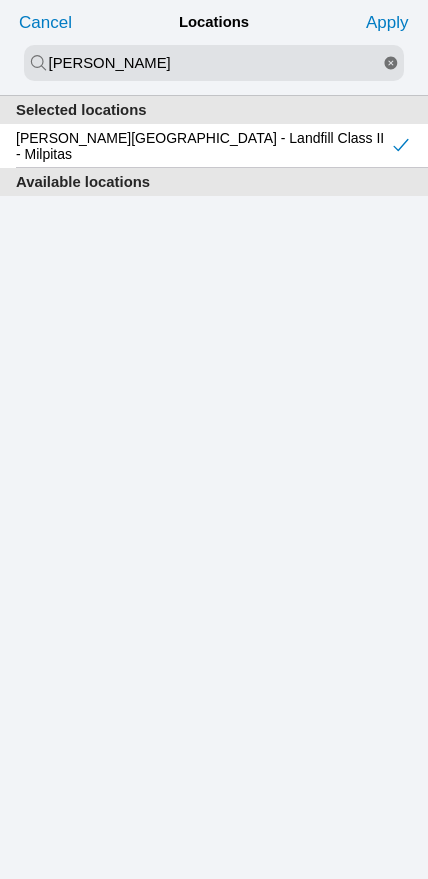 click on "Apply" 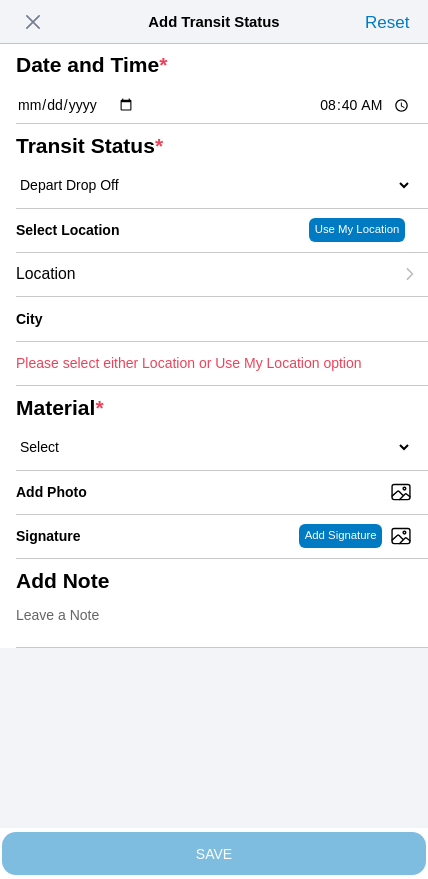 type on "Milpitas" 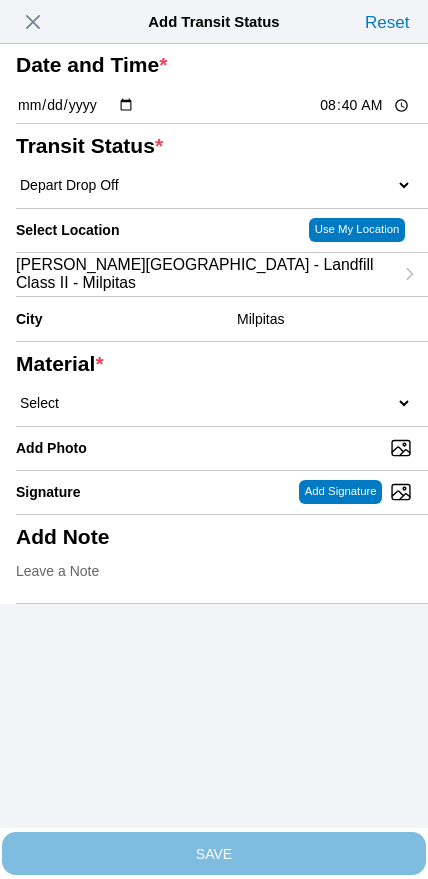 click on "Select  1" x 3" Rock   1" x 4" Rock   2" x 4" Rock   Asphalt Cold Patch   Backfill Spec Lapis Sand (EMS 4123)   Backfill Spec Sand (EMS 4123)   Base Rock (Class 2)   Broken Concrete/Asphalt   C-Ballast   Crushed Base Rock (3/4")   D-Ballast   Drain Rock (1.5")   Drain Rock (3/4")   Dry Spoils   Oversized Concrete/Asphalt   Palletized EZ Street   Premium Asphalt Cold Patch   Recycled Base Rock (Class 2)   Rip Rap   Top Soil" 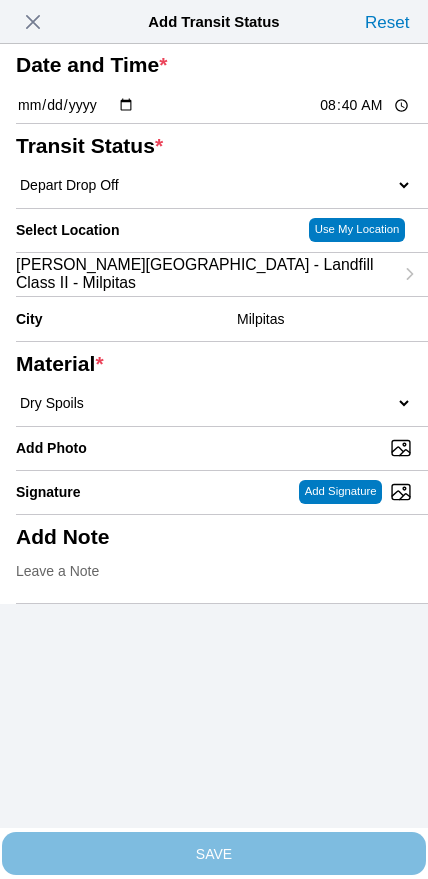 select on "708654" 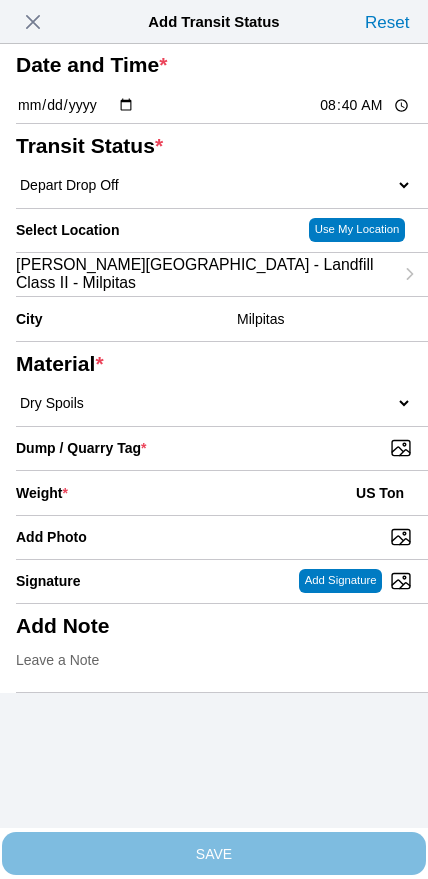 click on "Dump / Quarry Tag  *" at bounding box center [222, 448] 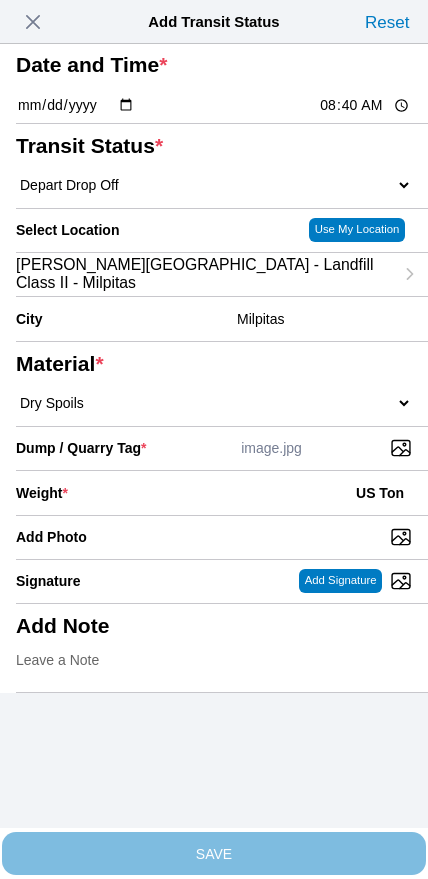 click on "Weight  * US Ton" 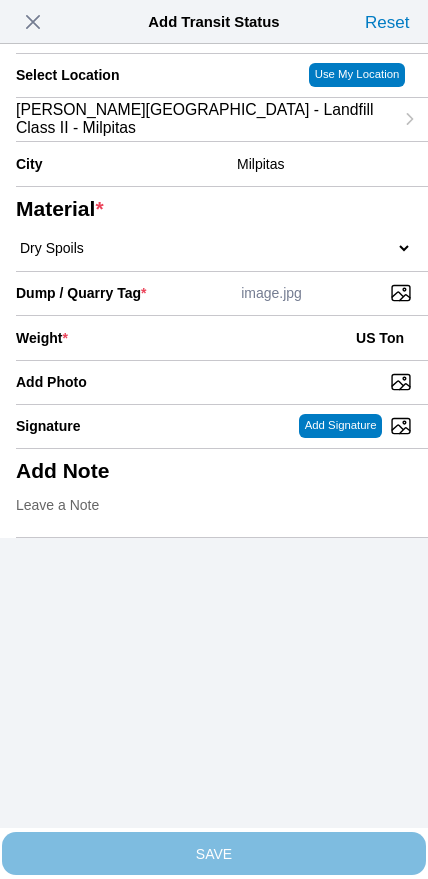scroll, scrollTop: 180, scrollLeft: 0, axis: vertical 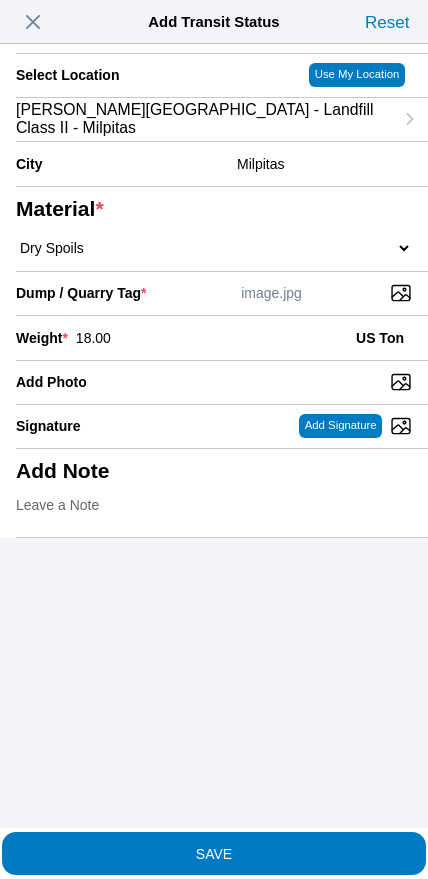 type on "18.00" 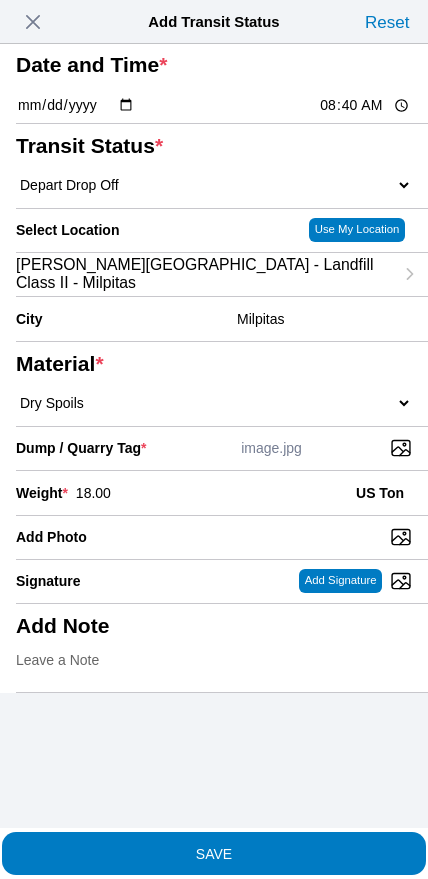 scroll, scrollTop: 58, scrollLeft: 0, axis: vertical 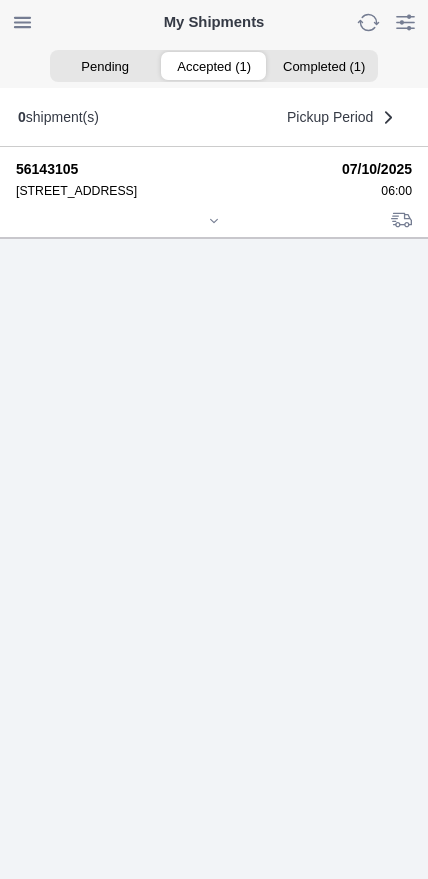 click 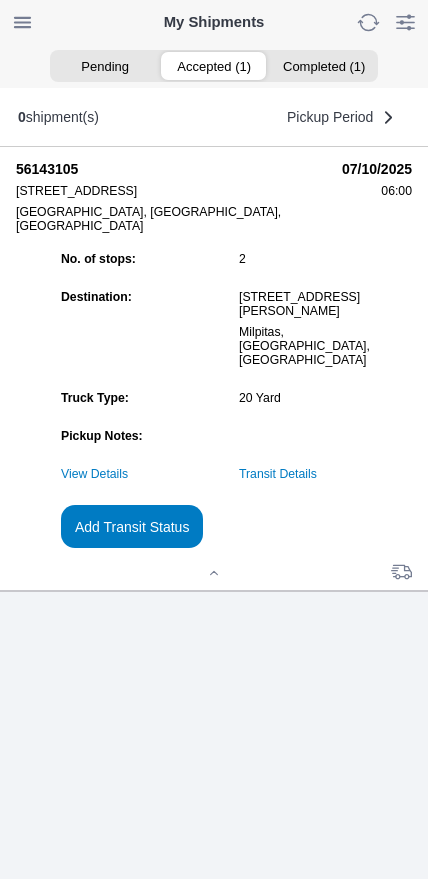 click on "Add Transit Status" 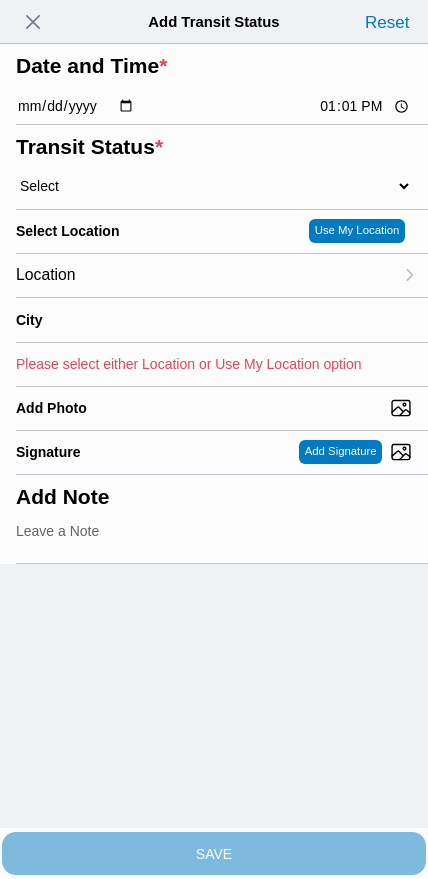 click on "13:01" 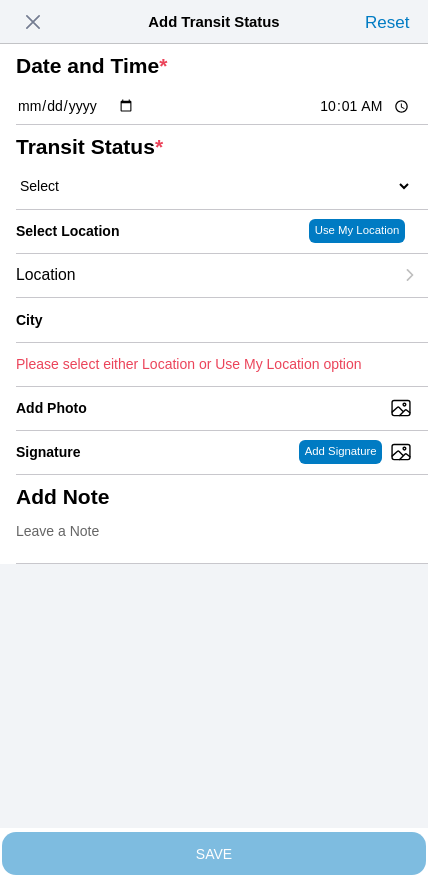 type on "10:05" 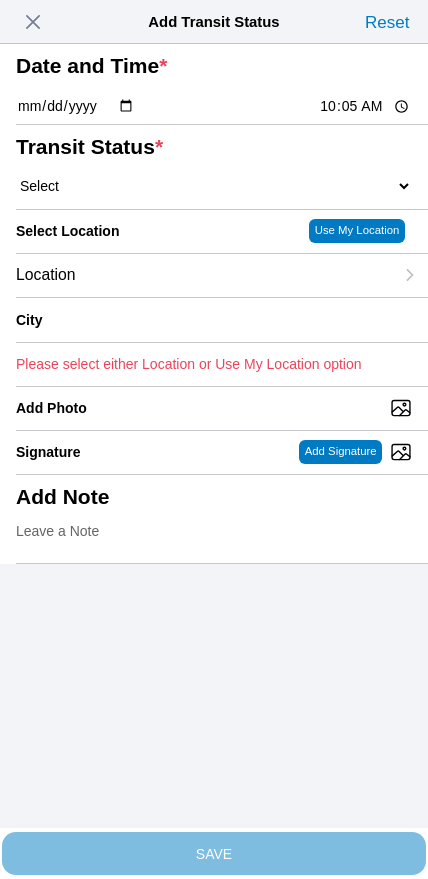 click on "Select  Arrive at Drop Off   Arrive at Pickup   Break Start   Break Stop   Depart Drop Off   Depart Pickup   Shift Complete" 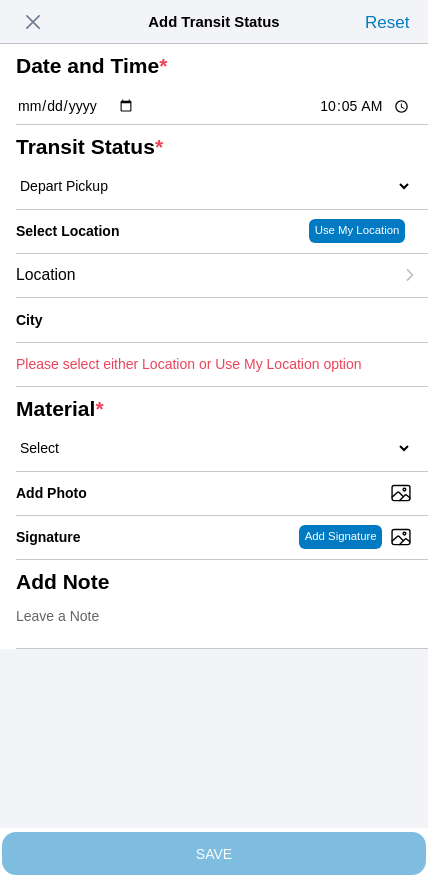 click on "Location" 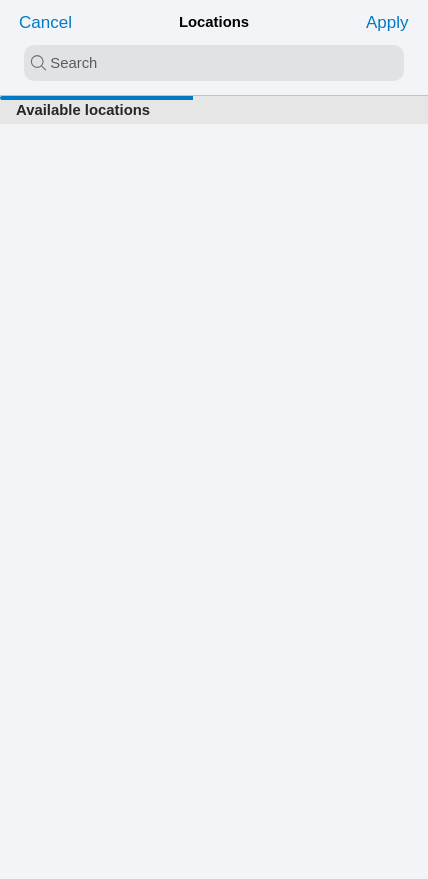 click at bounding box center (214, 63) 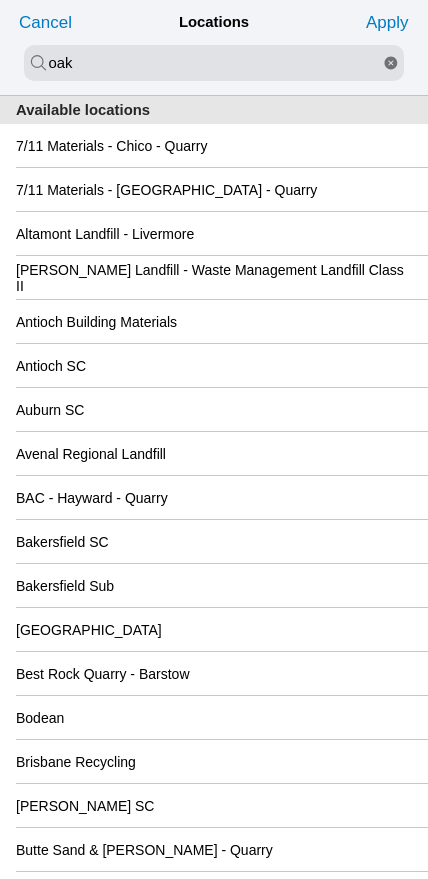 type on "oak" 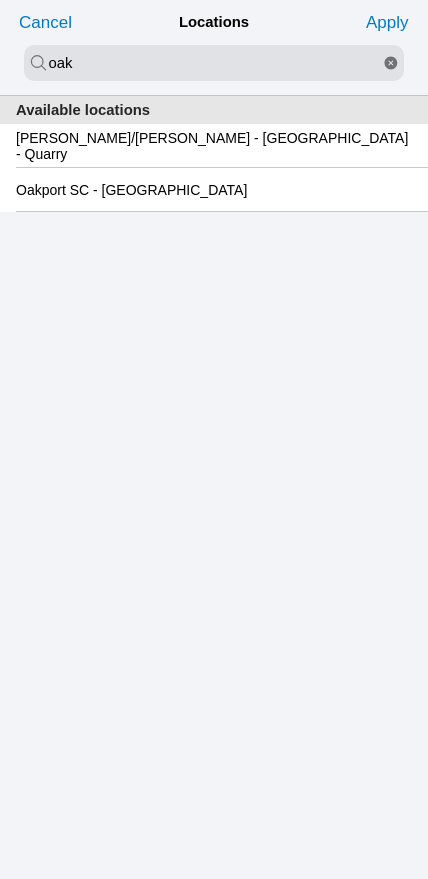 click on "Oakport SC - [GEOGRAPHIC_DATA]" 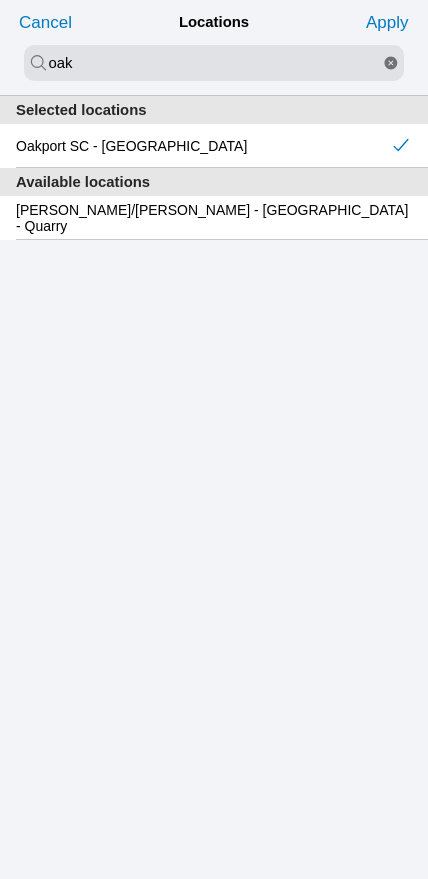 click on "Apply" 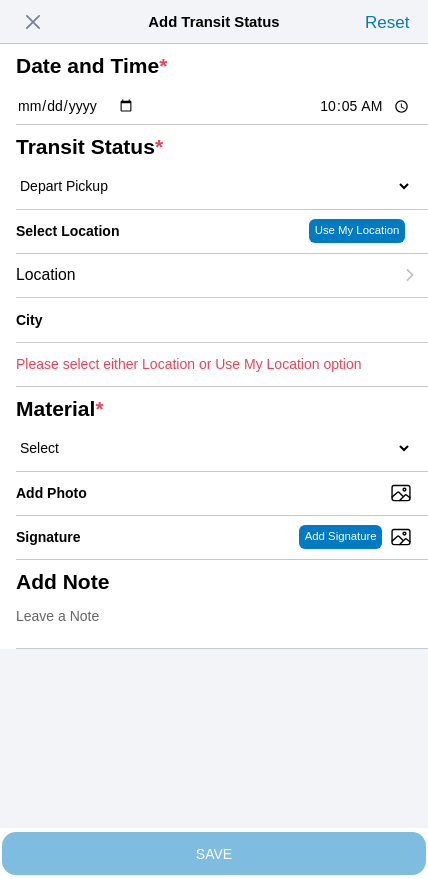 type on "[GEOGRAPHIC_DATA]" 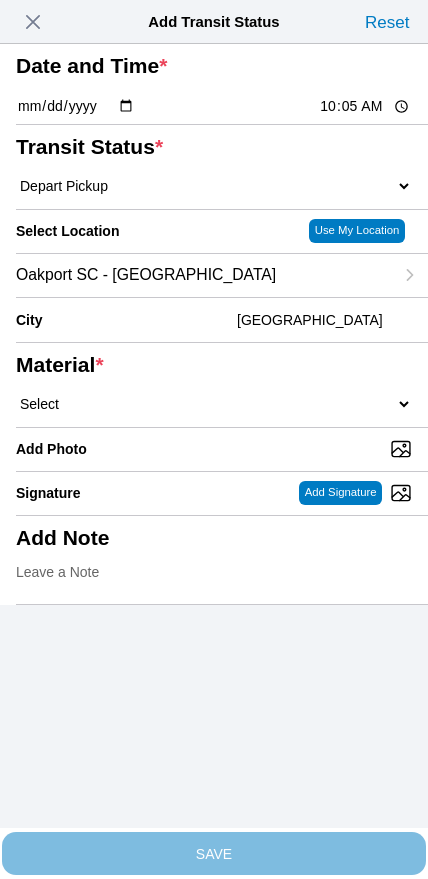 click on "Select  1" x 3" Rock   1" x 4" Rock   2" x 4" Rock   Asphalt Cold Patch   Backfill Spec Lapis Sand (EMS 4123)   Backfill Spec Sand (EMS 4123)   Base Rock (Class 2)   Broken Concrete/Asphalt   C-Ballast   Crushed Base Rock (3/4")   D-Ballast   Drain Rock (1.5")   Drain Rock (3/4")   Dry Spoils   Oversized Concrete/Asphalt   Palletized EZ Street   Premium Asphalt Cold Patch   Recycled Base Rock (Class 2)   Rip Rap   Top Soil" 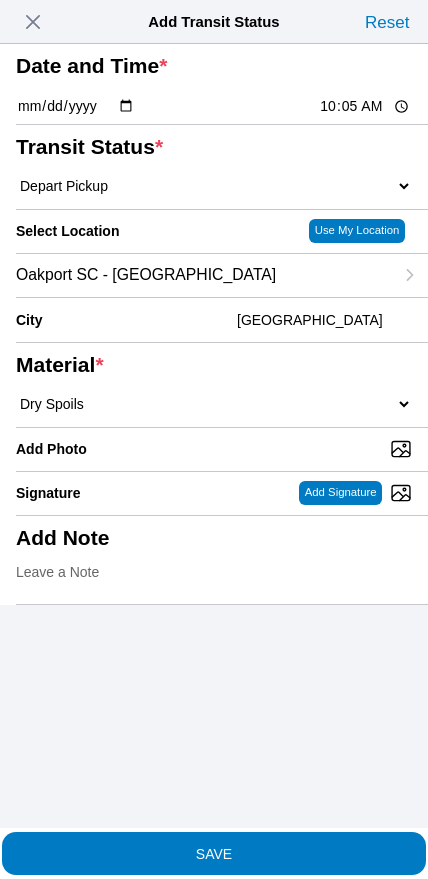 click on "SAVE" 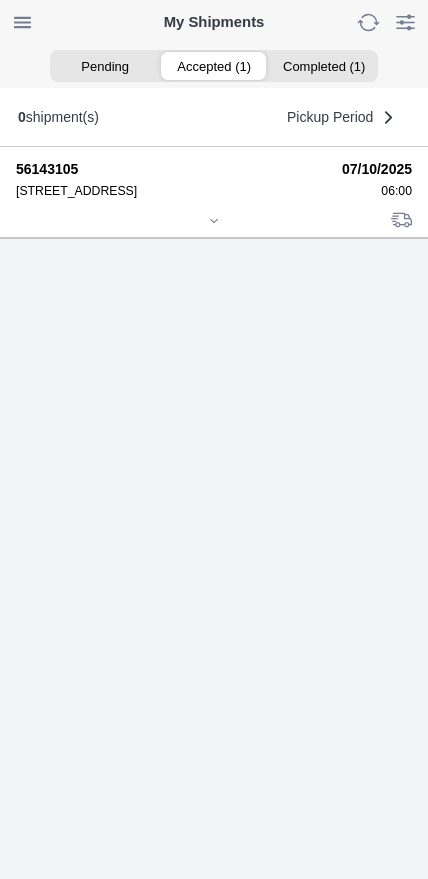 click 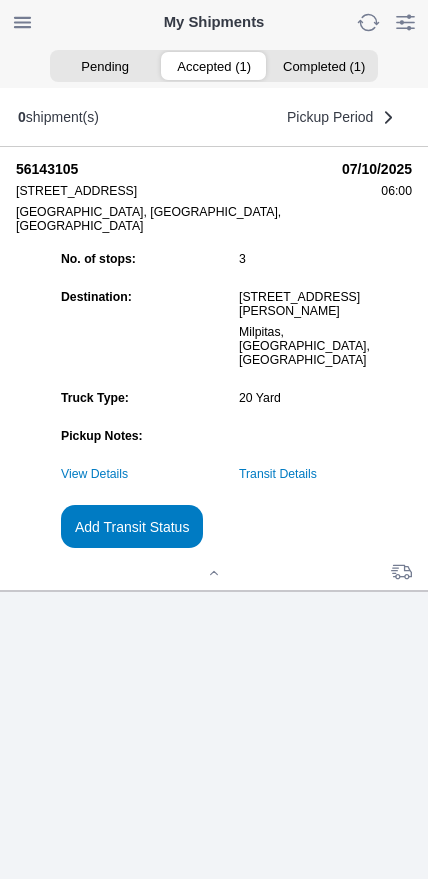 click on "Add Transit Status" 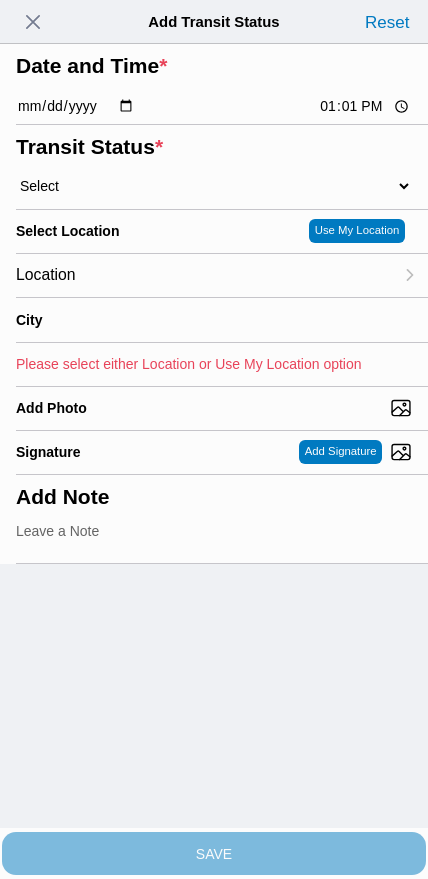 click on "13:01" 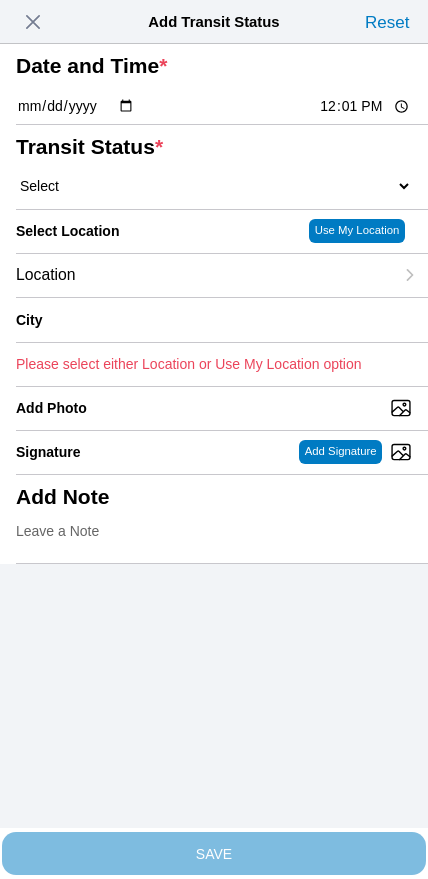 type on "12:00" 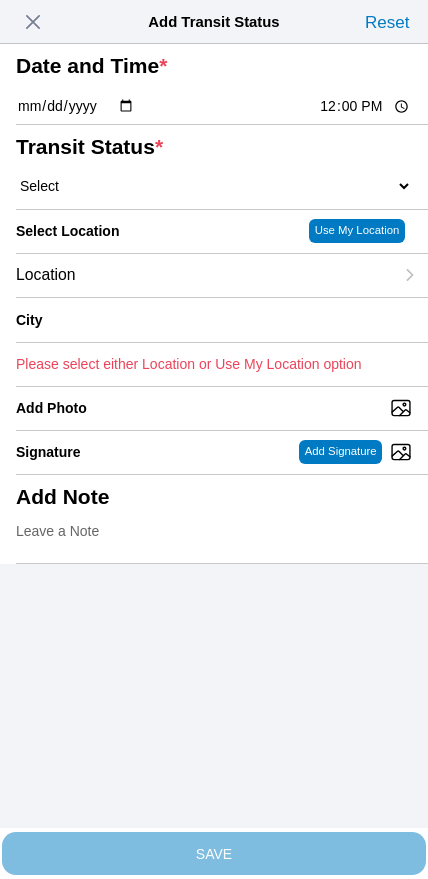 click on "Select  Arrive at Drop Off   Arrive at Pickup   Break Start   Break Stop   Depart Drop Off   Depart Pickup   Shift Complete" 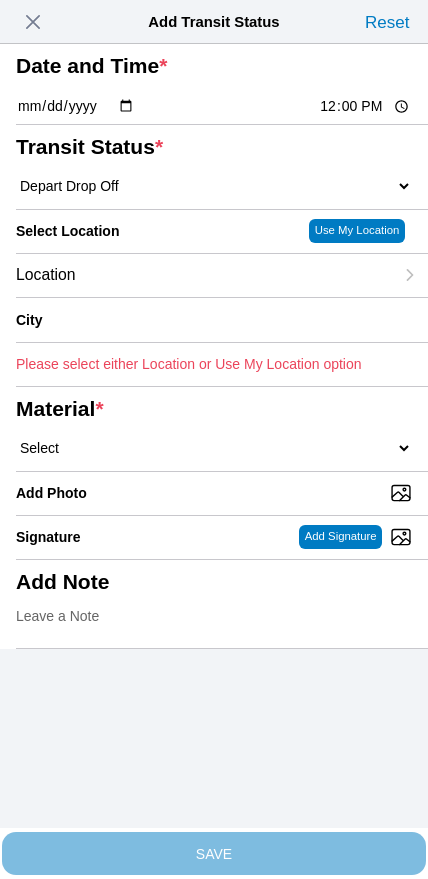 click on "Location" 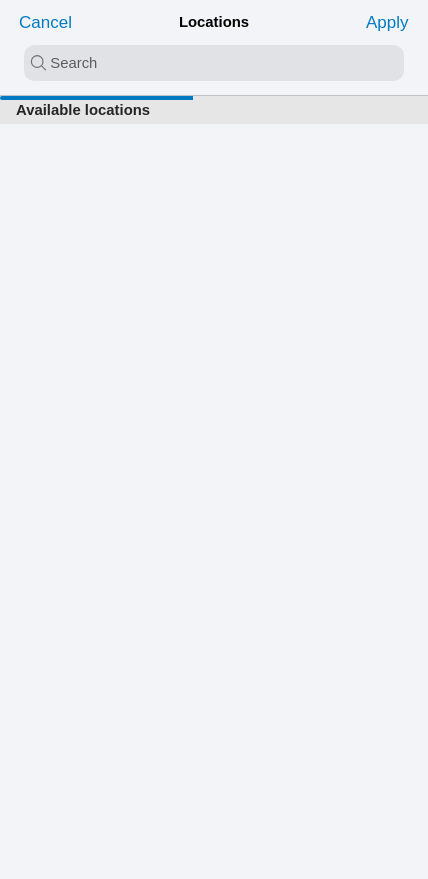 click at bounding box center [214, 63] 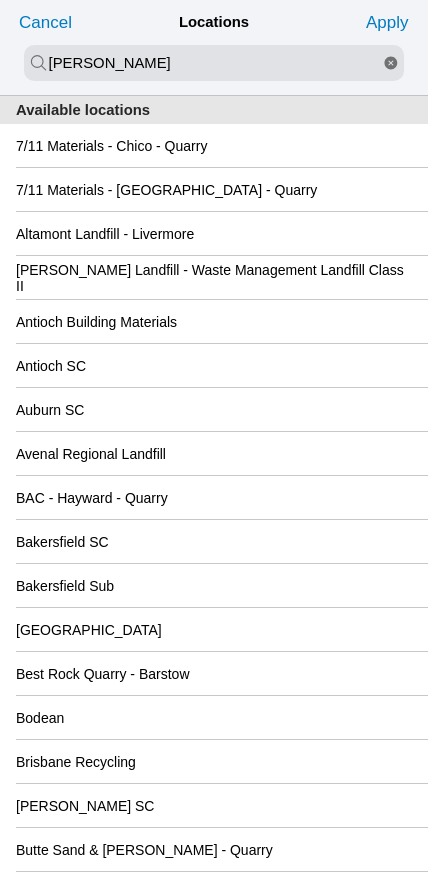 type on "[PERSON_NAME]" 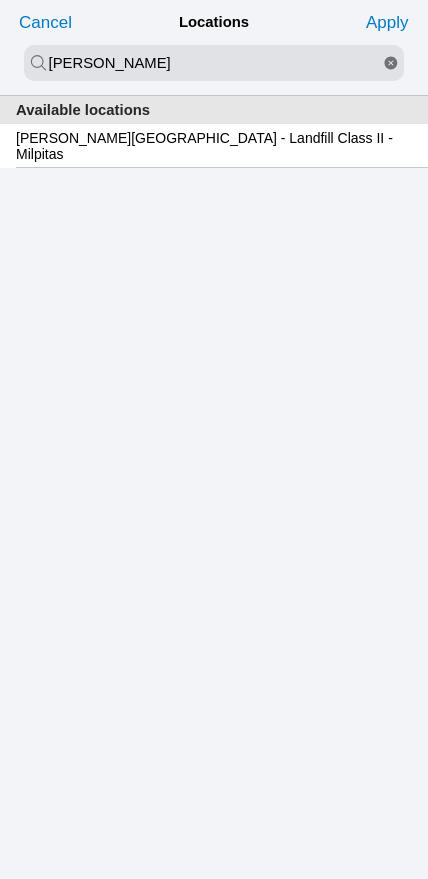click on "[PERSON_NAME][GEOGRAPHIC_DATA] - Landfill Class II - Milpitas" 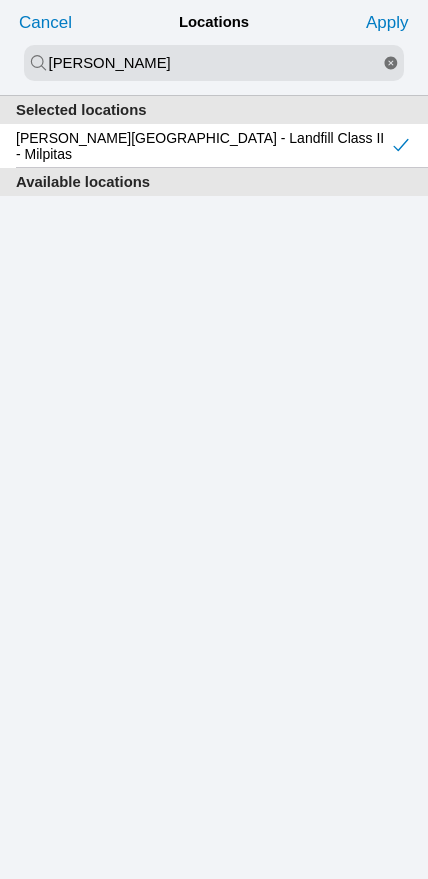 click on "Apply" 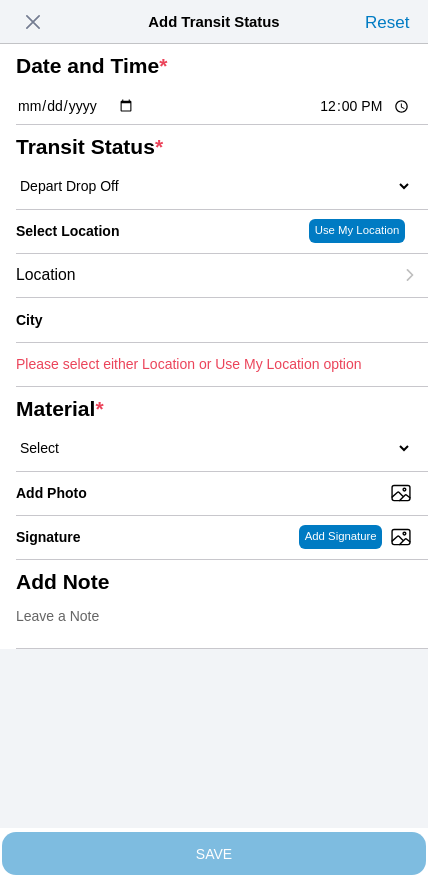 type on "Milpitas" 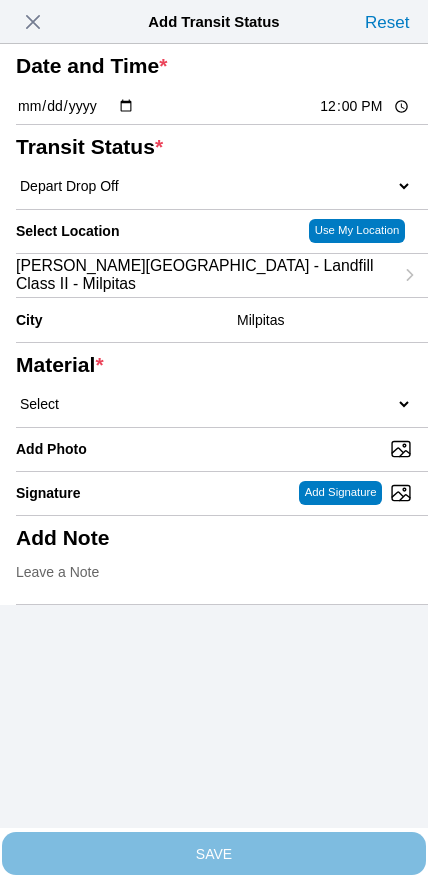 click on "Select  1" x 3" Rock   1" x 4" Rock   2" x 4" Rock   Asphalt Cold Patch   Backfill Spec Lapis Sand (EMS 4123)   Backfill Spec Sand (EMS 4123)   Base Rock (Class 2)   Broken Concrete/Asphalt   C-Ballast   Crushed Base Rock (3/4")   D-Ballast   Drain Rock (1.5")   Drain Rock (3/4")   Dry Spoils   Oversized Concrete/Asphalt   Palletized EZ Street   Premium Asphalt Cold Patch   Recycled Base Rock (Class 2)   Rip Rap   Top Soil" 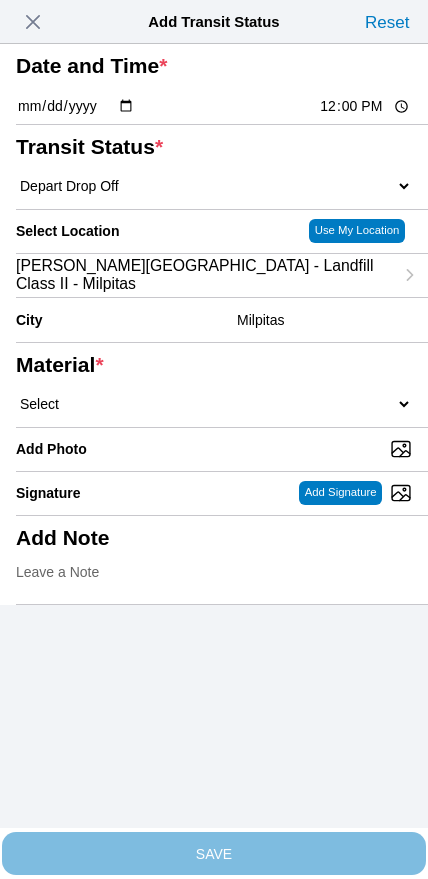 select on "708654" 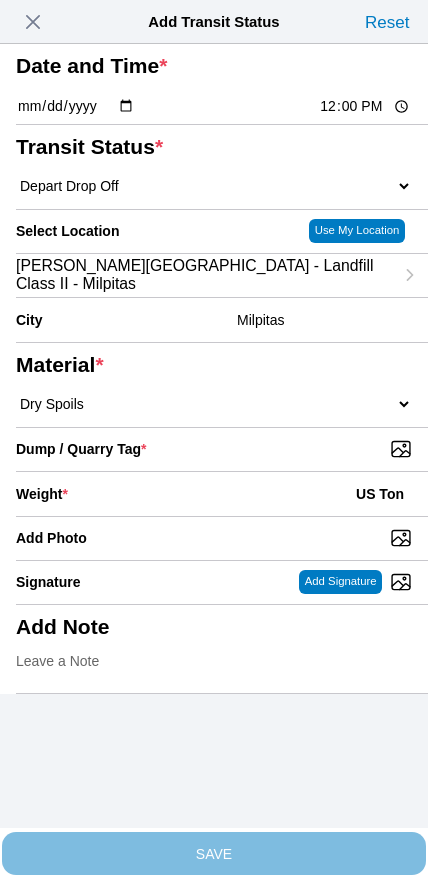 click on "Dump / Quarry Tag  *" at bounding box center (222, 449) 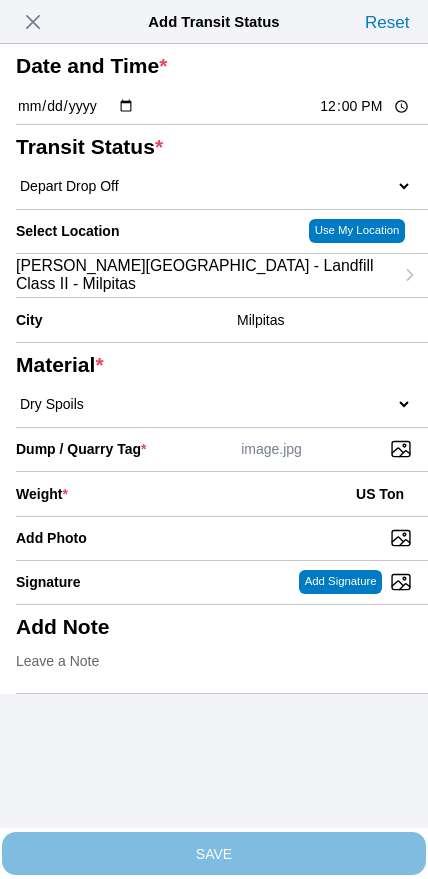 click on "Weight  * US Ton" 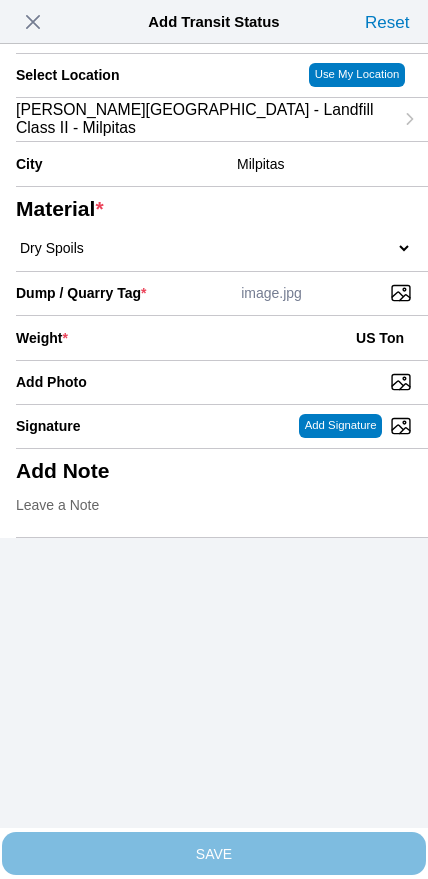 scroll, scrollTop: 180, scrollLeft: 0, axis: vertical 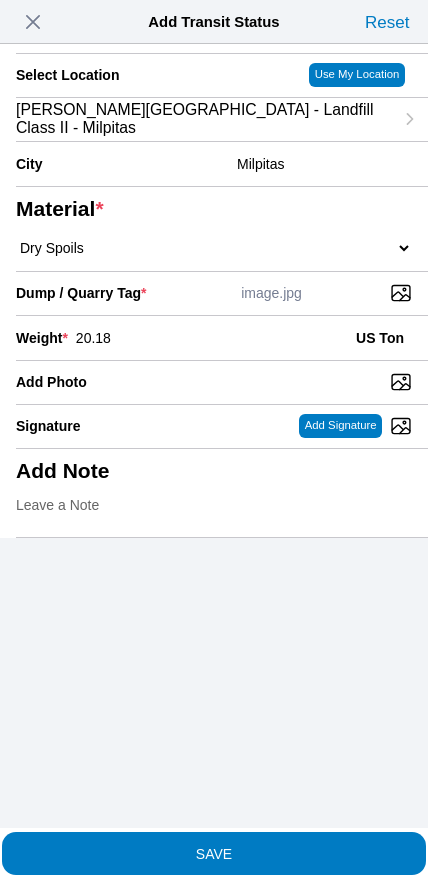 type on "20.18" 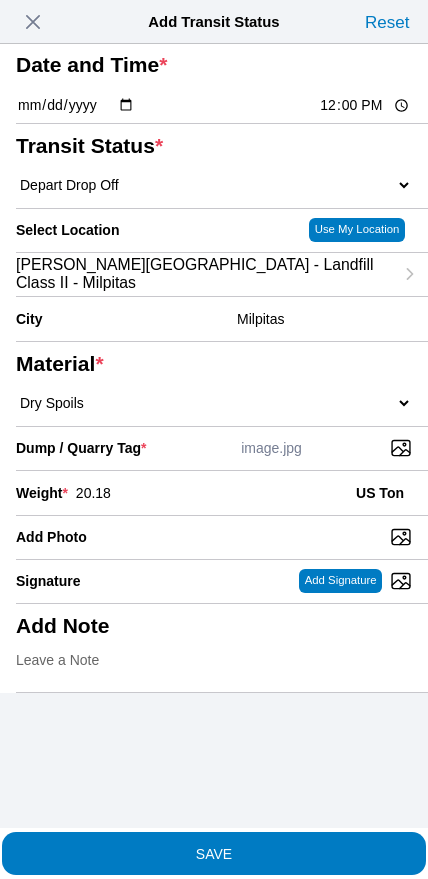 scroll, scrollTop: 46, scrollLeft: 0, axis: vertical 